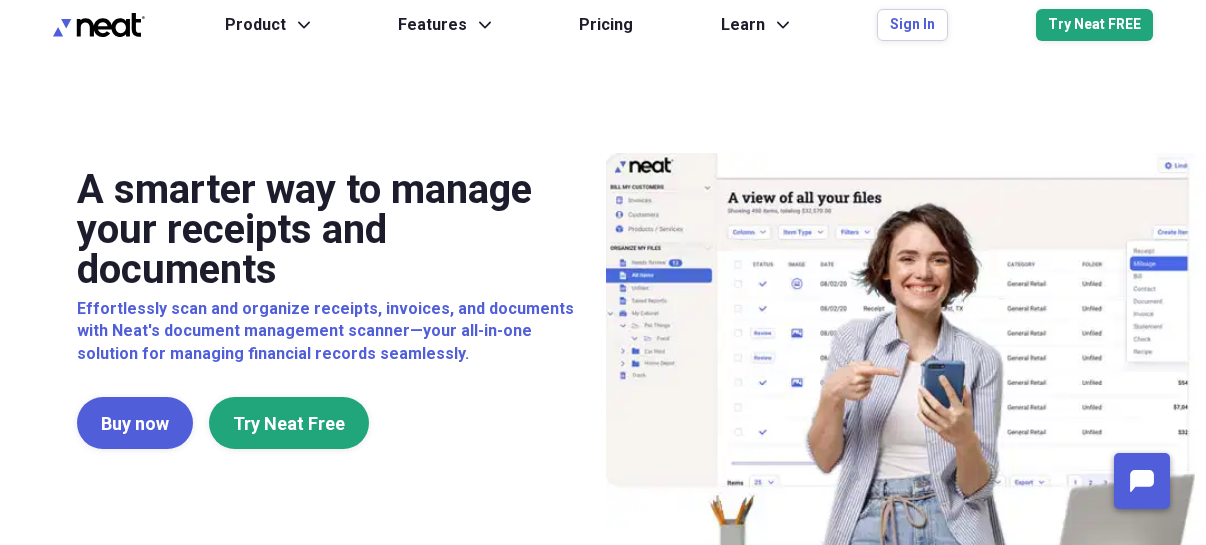 scroll, scrollTop: 0, scrollLeft: 0, axis: both 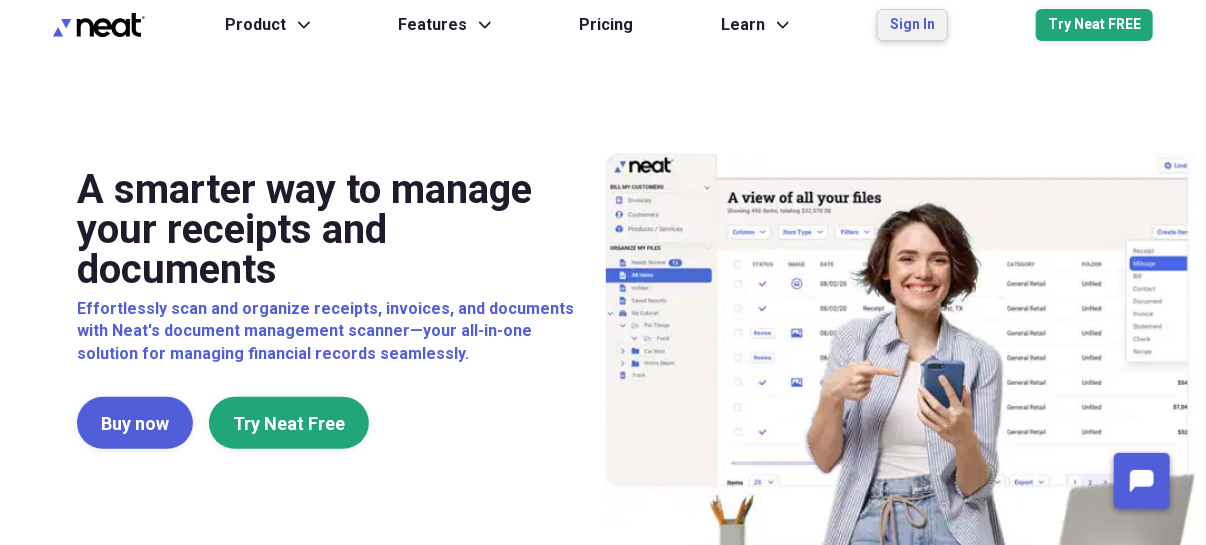 click on "Sign In" at bounding box center (912, 25) 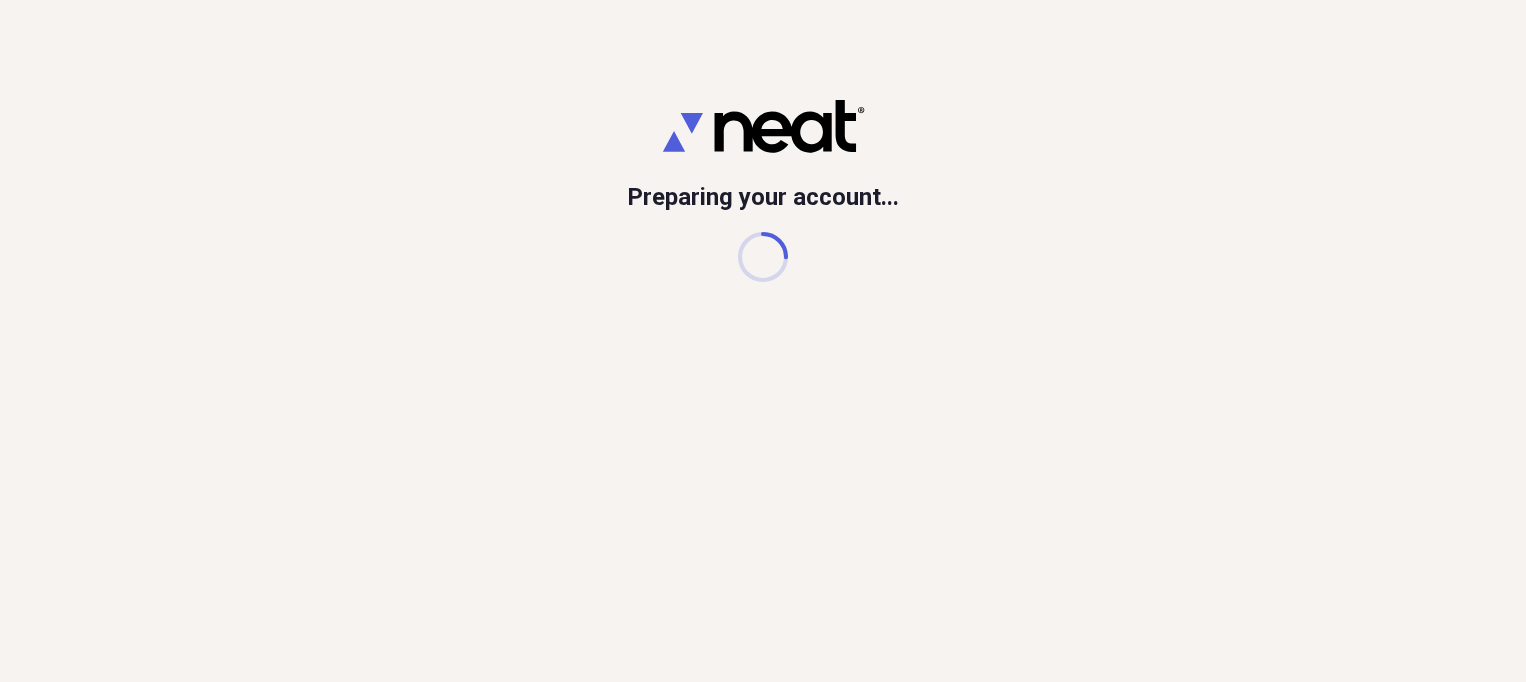 scroll, scrollTop: 0, scrollLeft: 0, axis: both 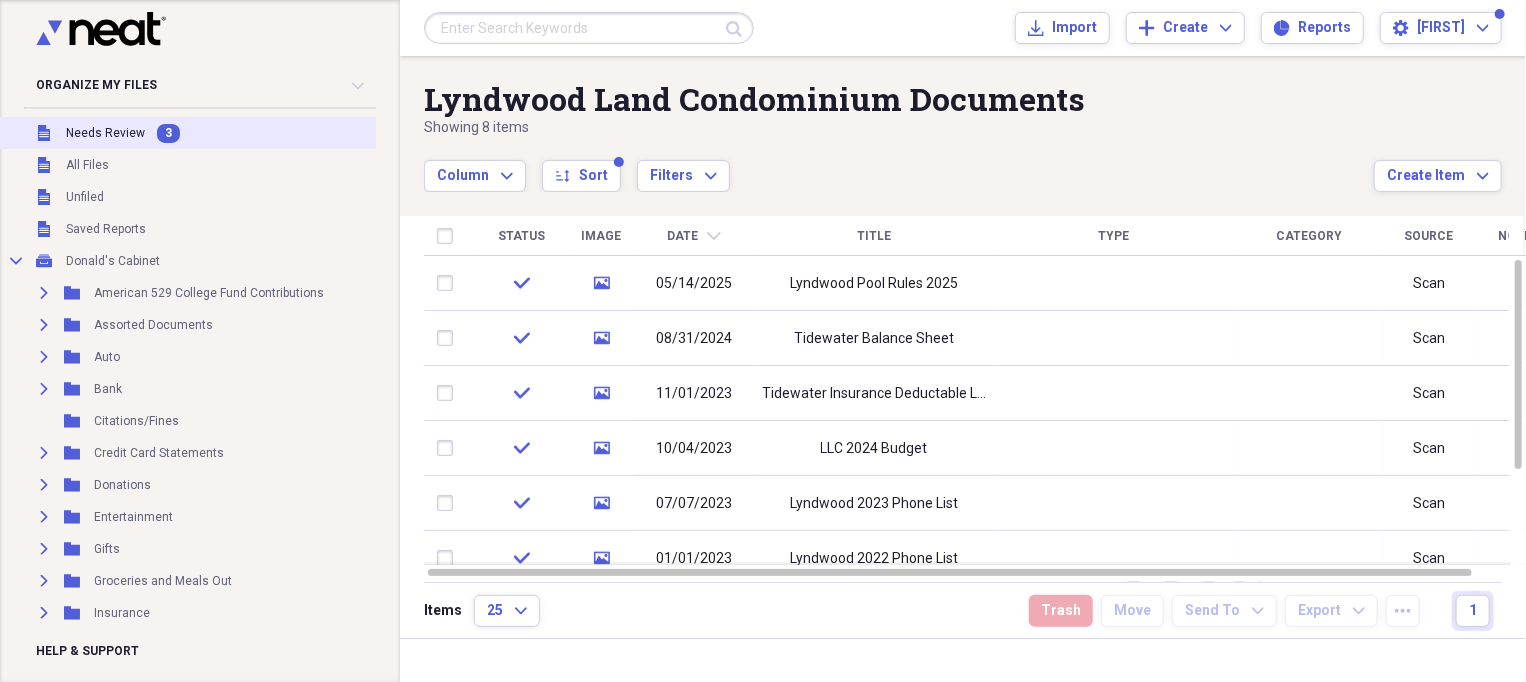 click on "Needs Review" at bounding box center [105, 133] 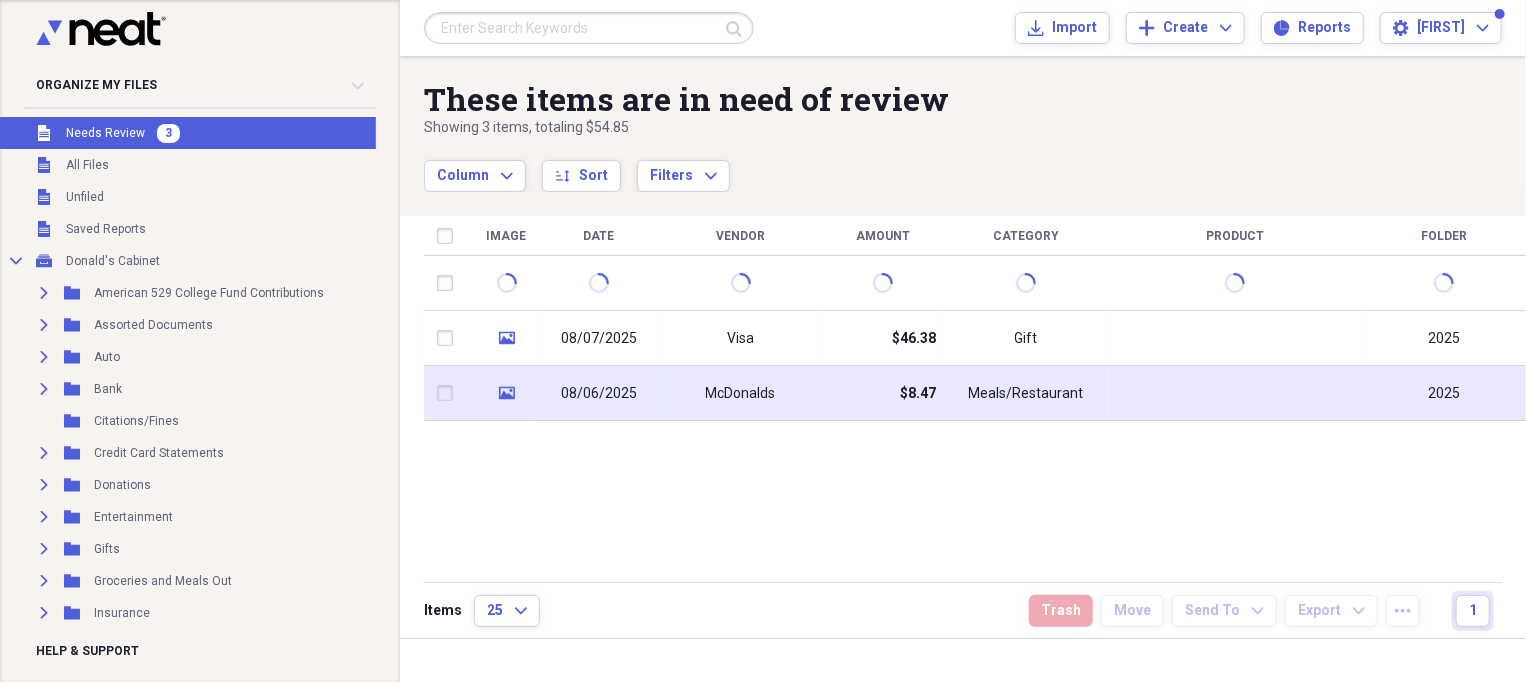 click on "McDonalds" at bounding box center (741, 394) 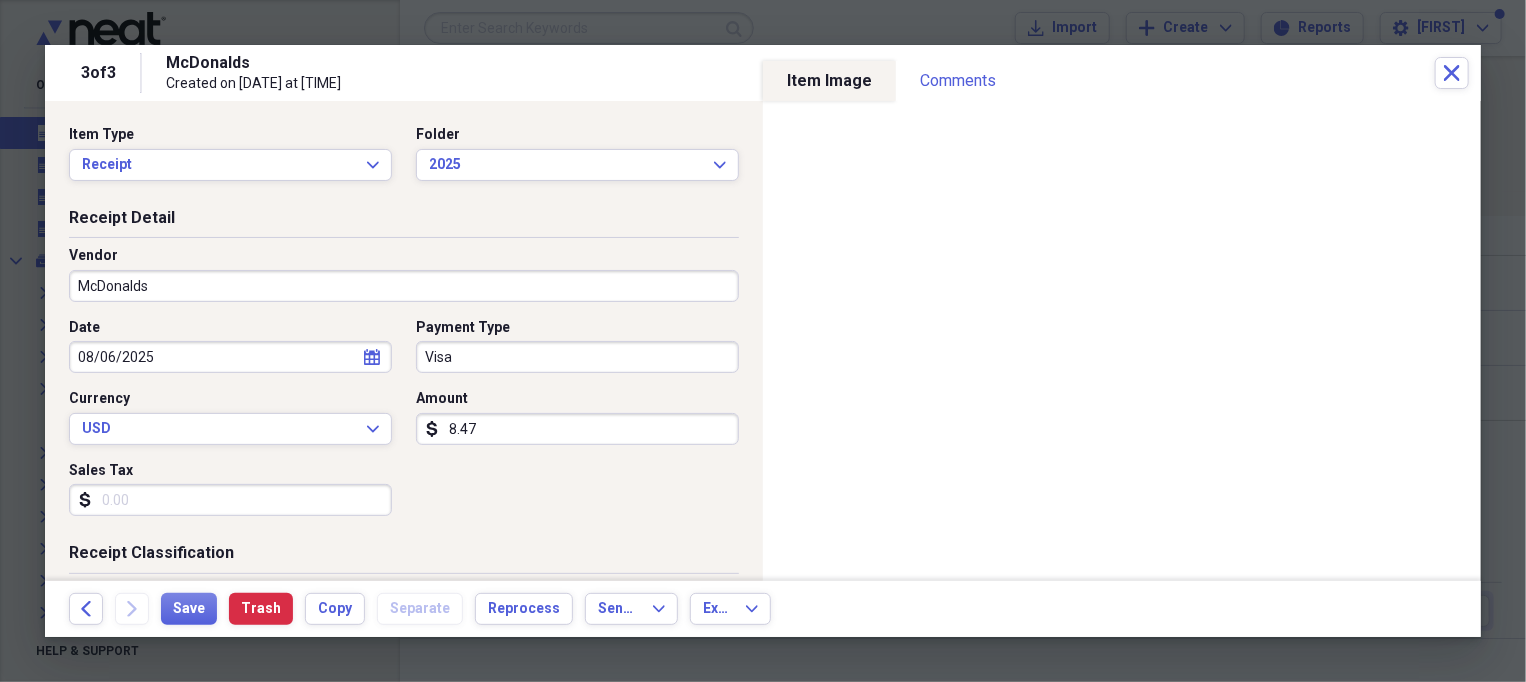 click on "Sales Tax" at bounding box center (230, 500) 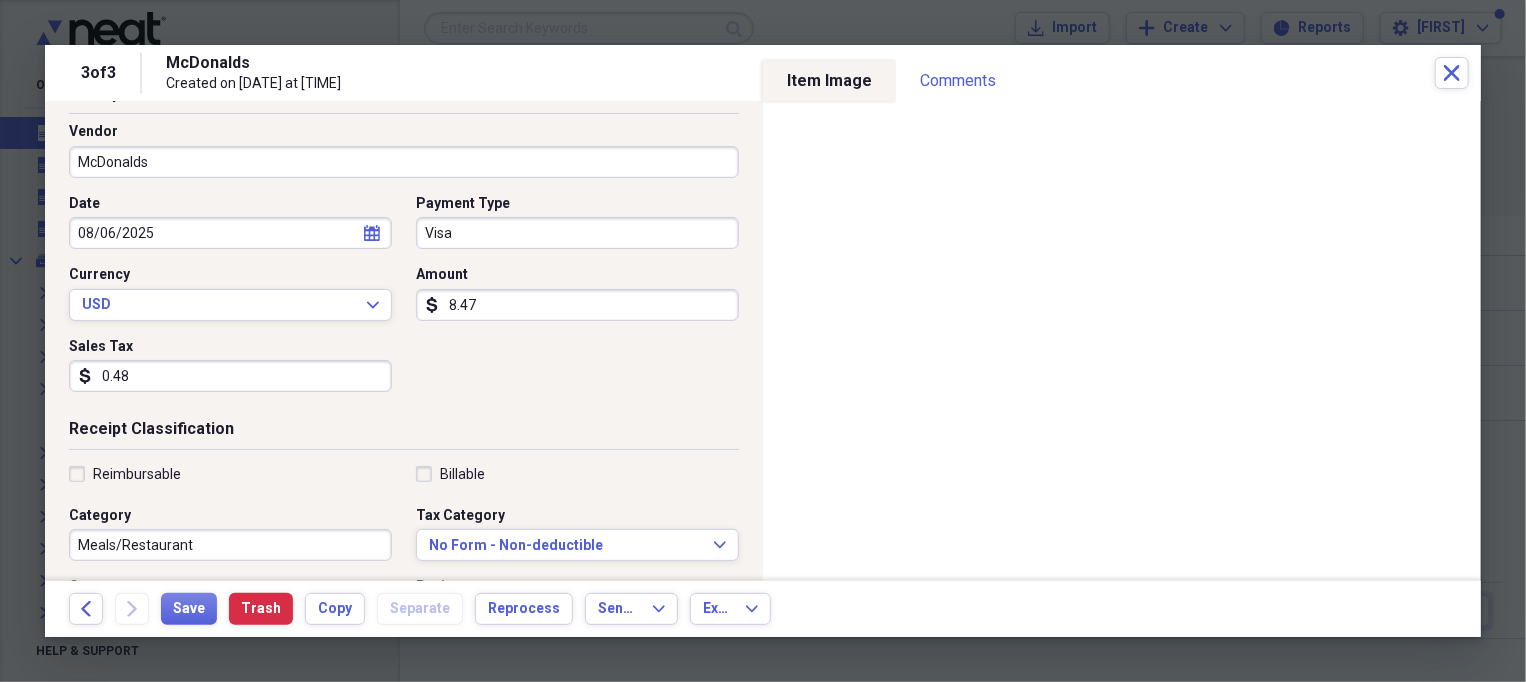 scroll, scrollTop: 250, scrollLeft: 0, axis: vertical 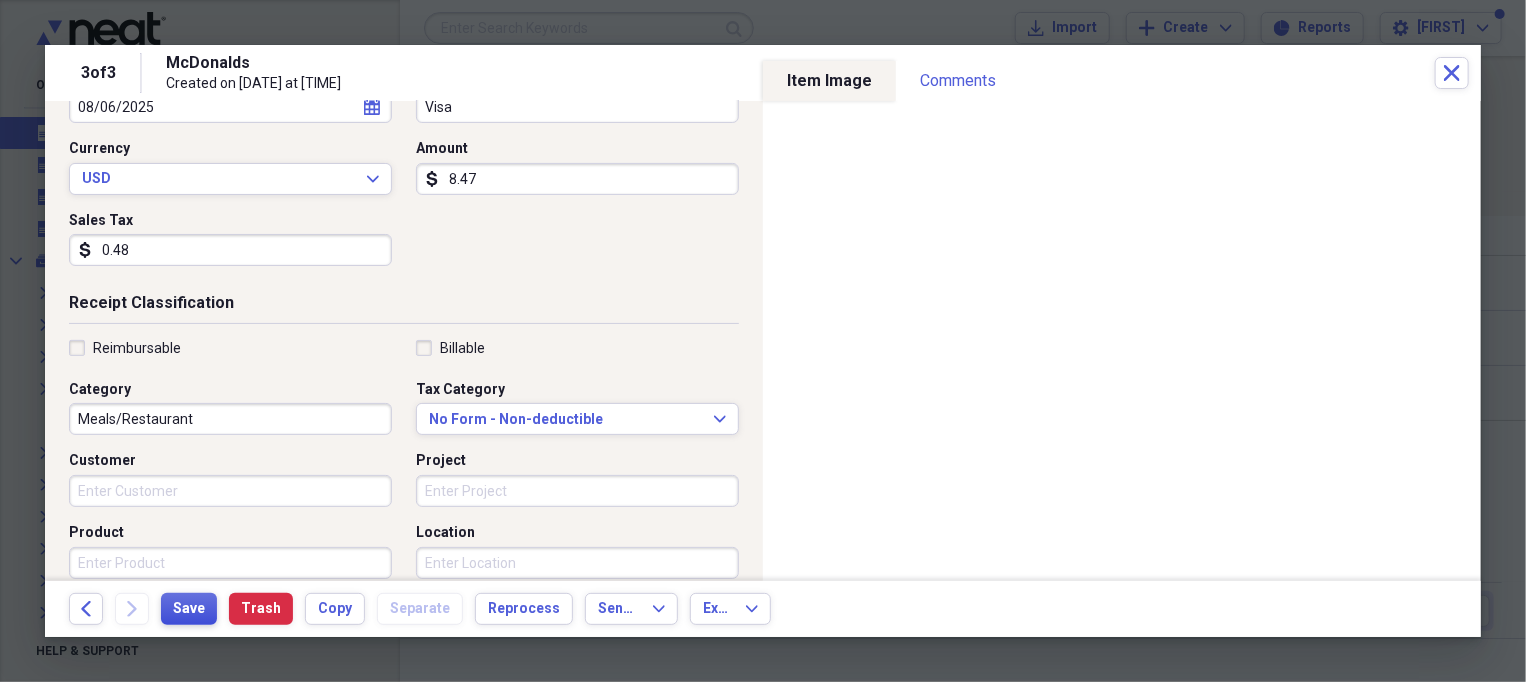 type on "0.48" 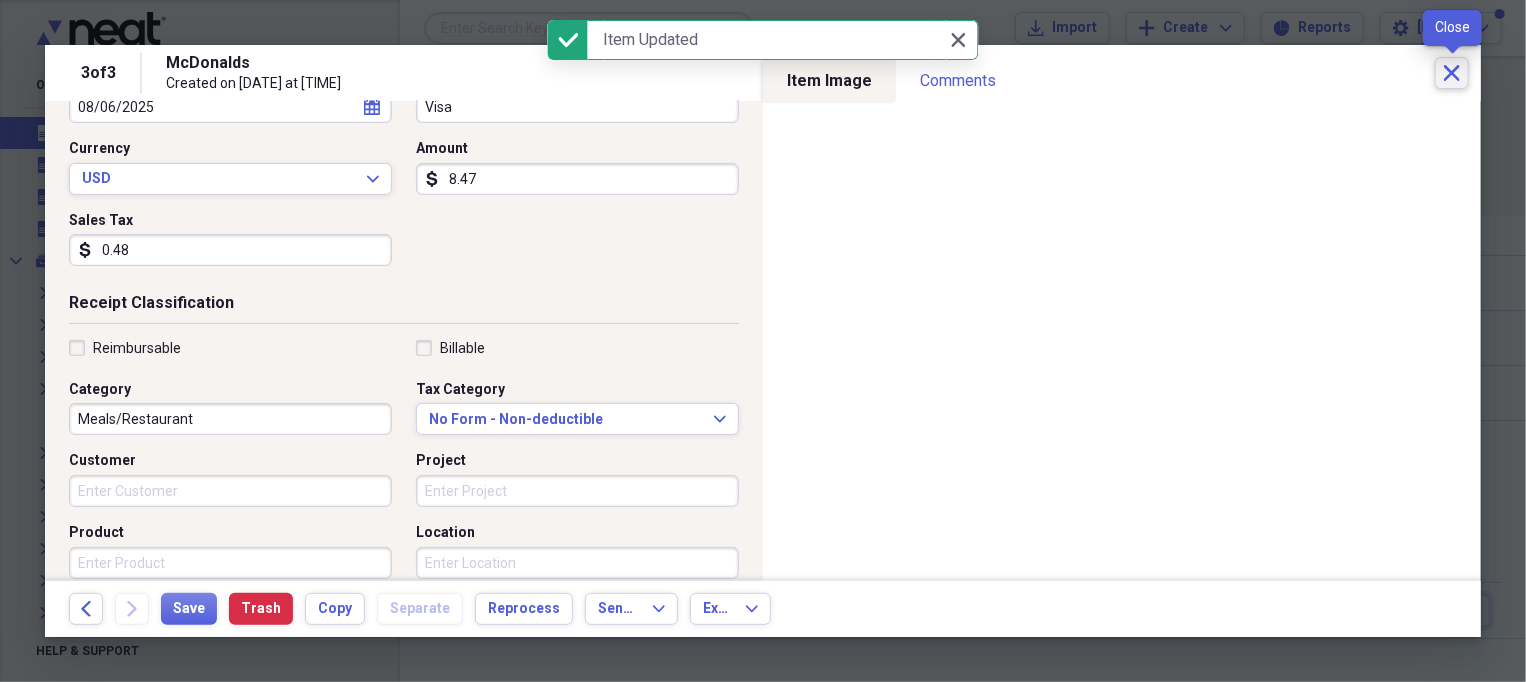 click on "Close" at bounding box center [1452, 73] 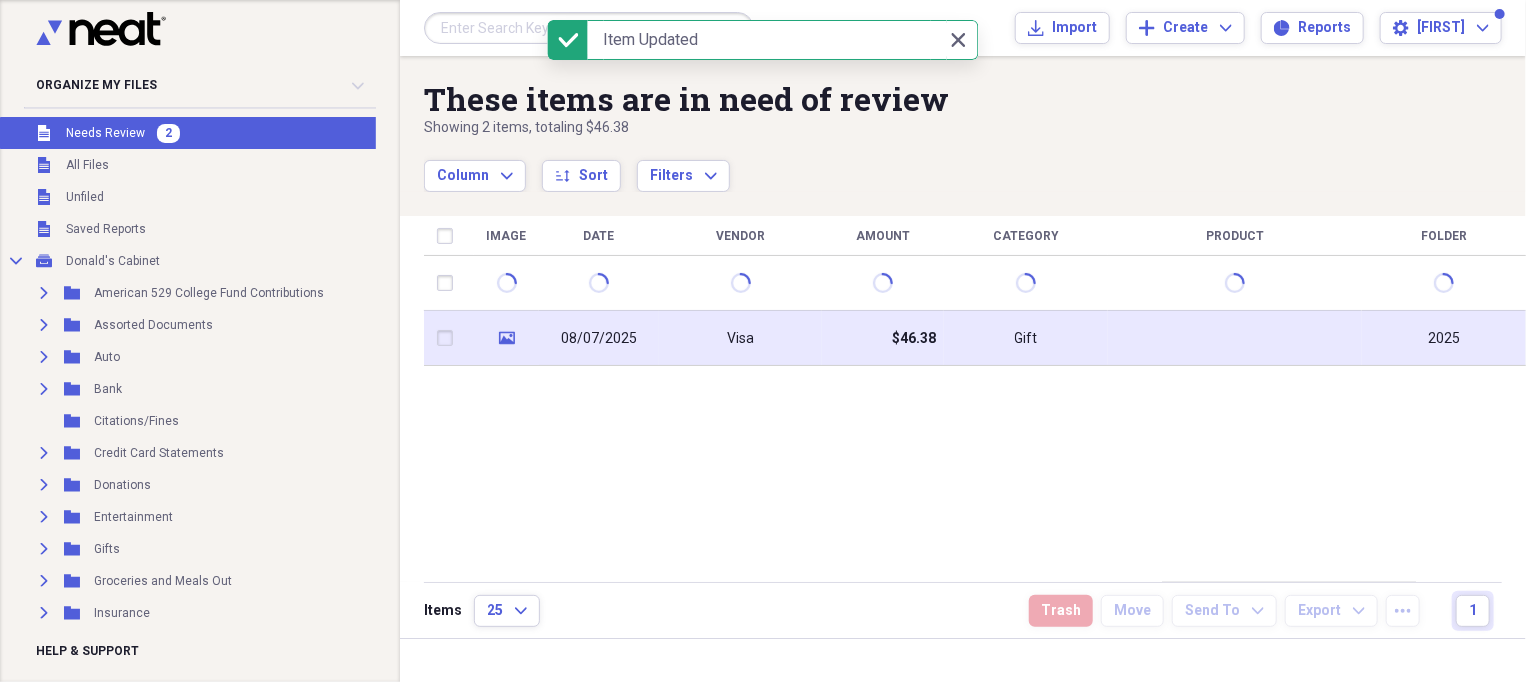 click on "Visa" at bounding box center (740, 338) 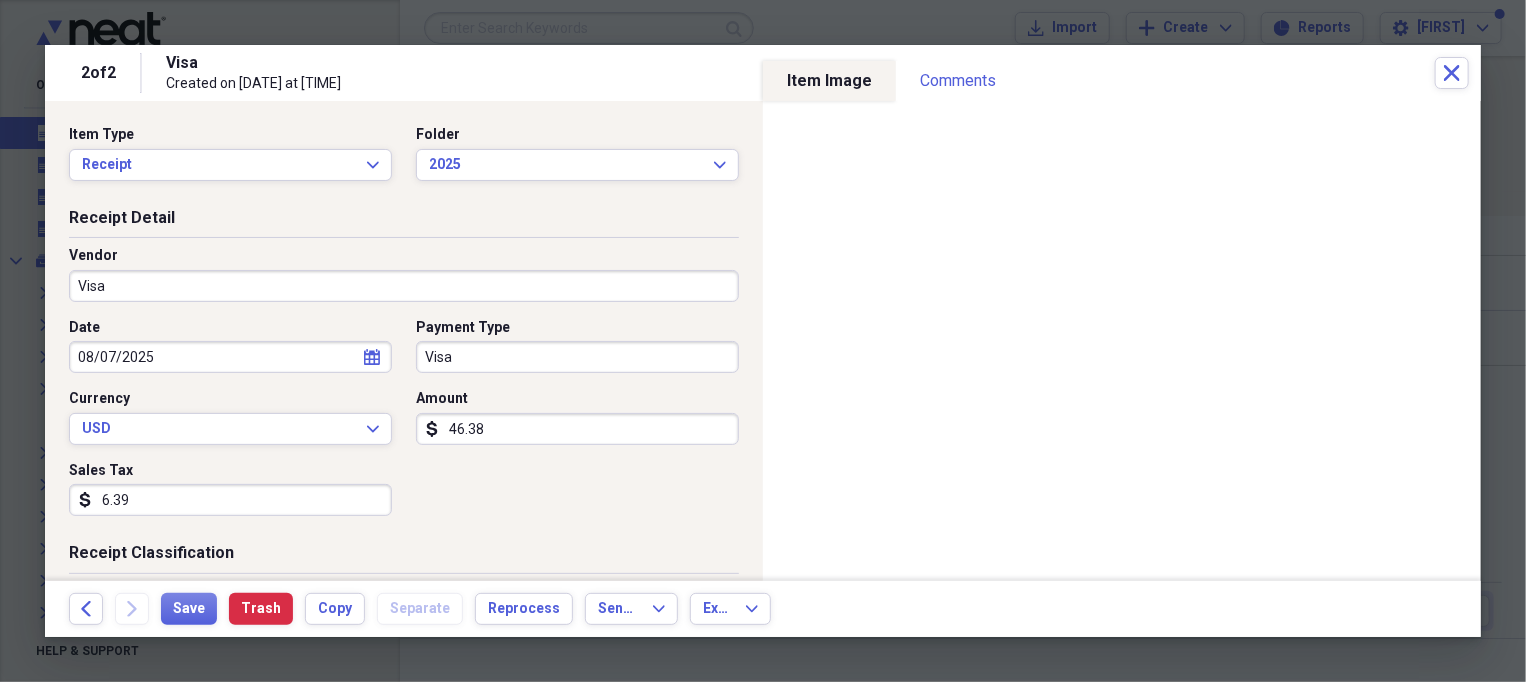 click on "calendar Calendar" at bounding box center (372, 357) 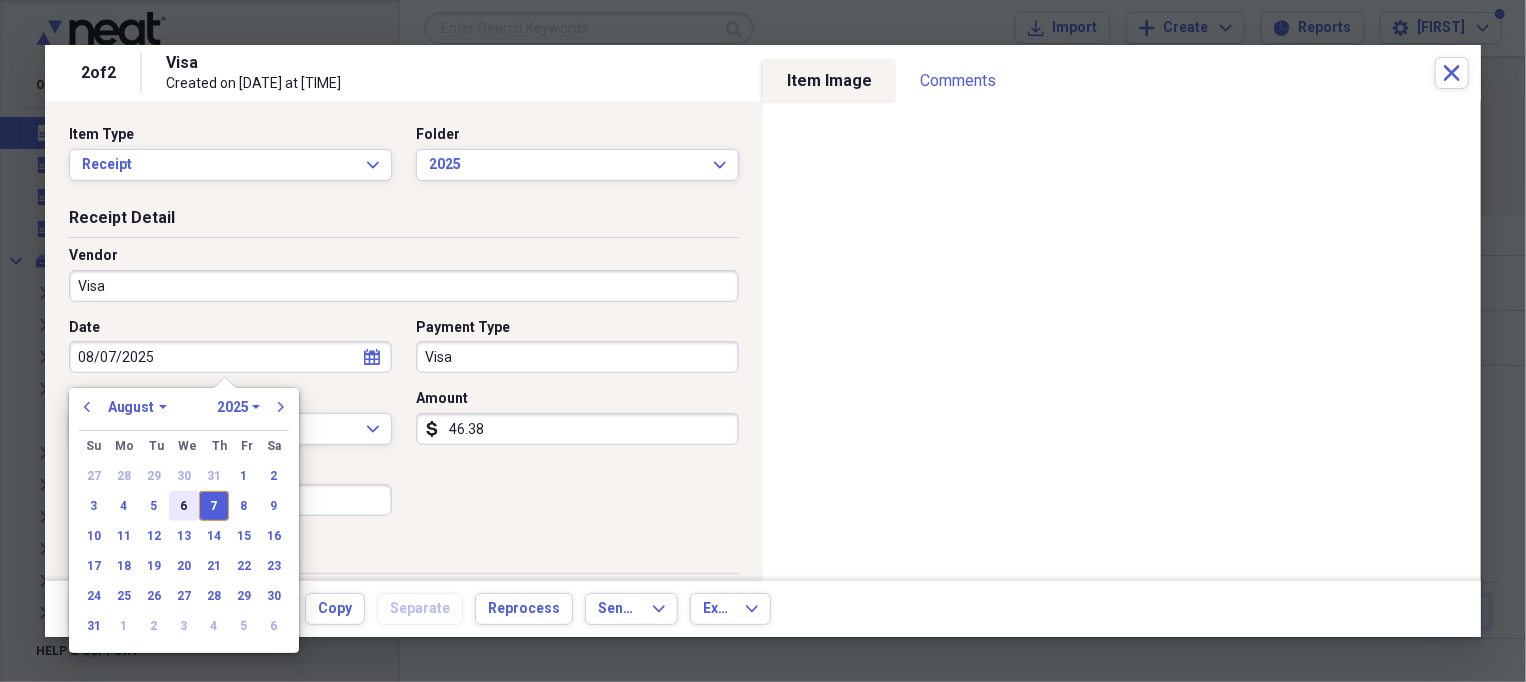 click on "6" at bounding box center [184, 506] 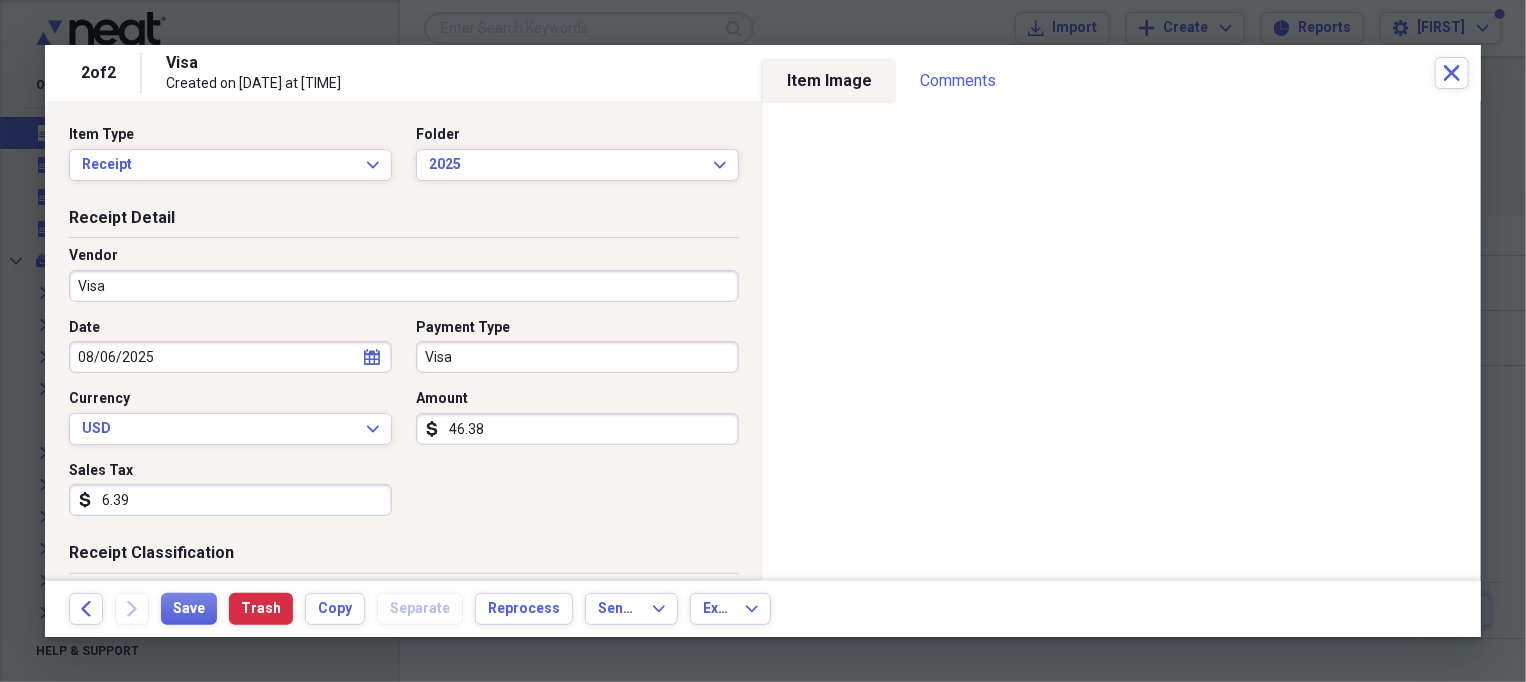 click on "6.39" at bounding box center (230, 500) 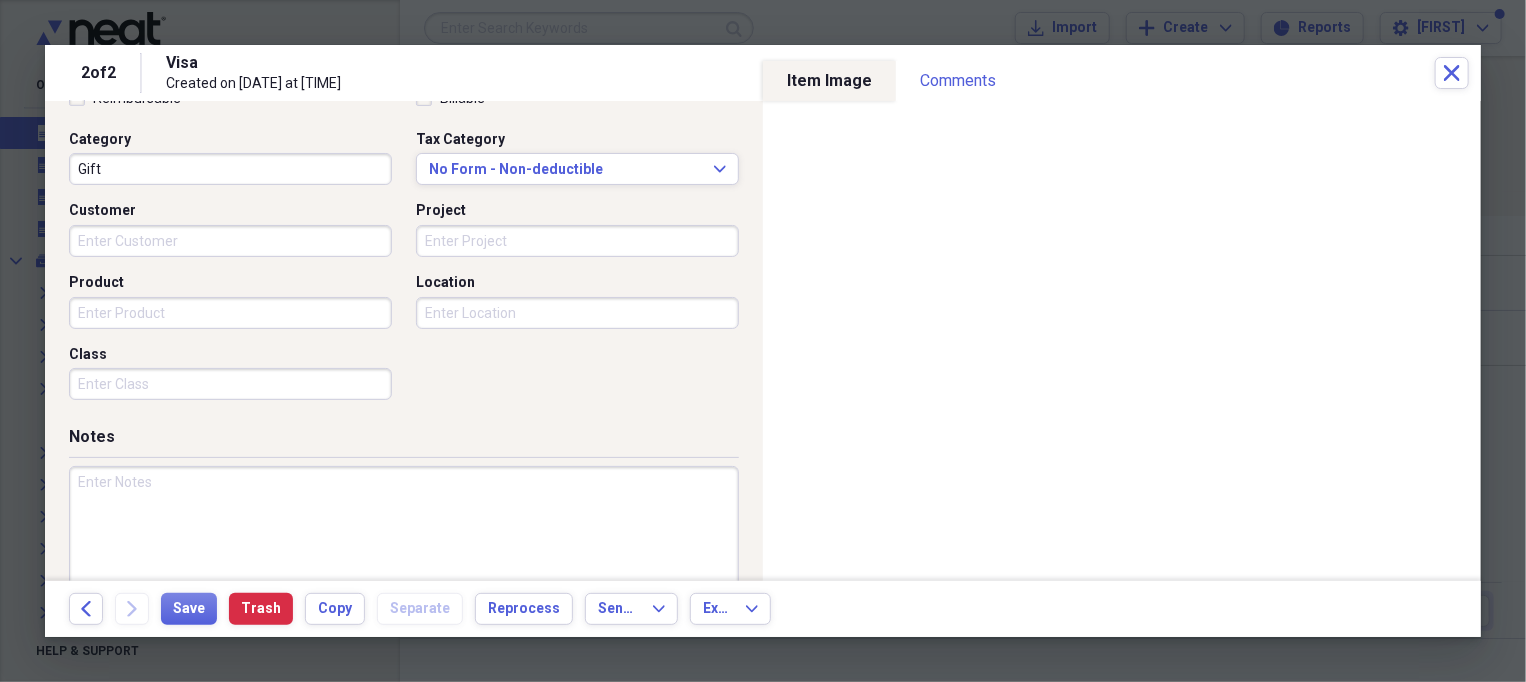 scroll, scrollTop: 540, scrollLeft: 0, axis: vertical 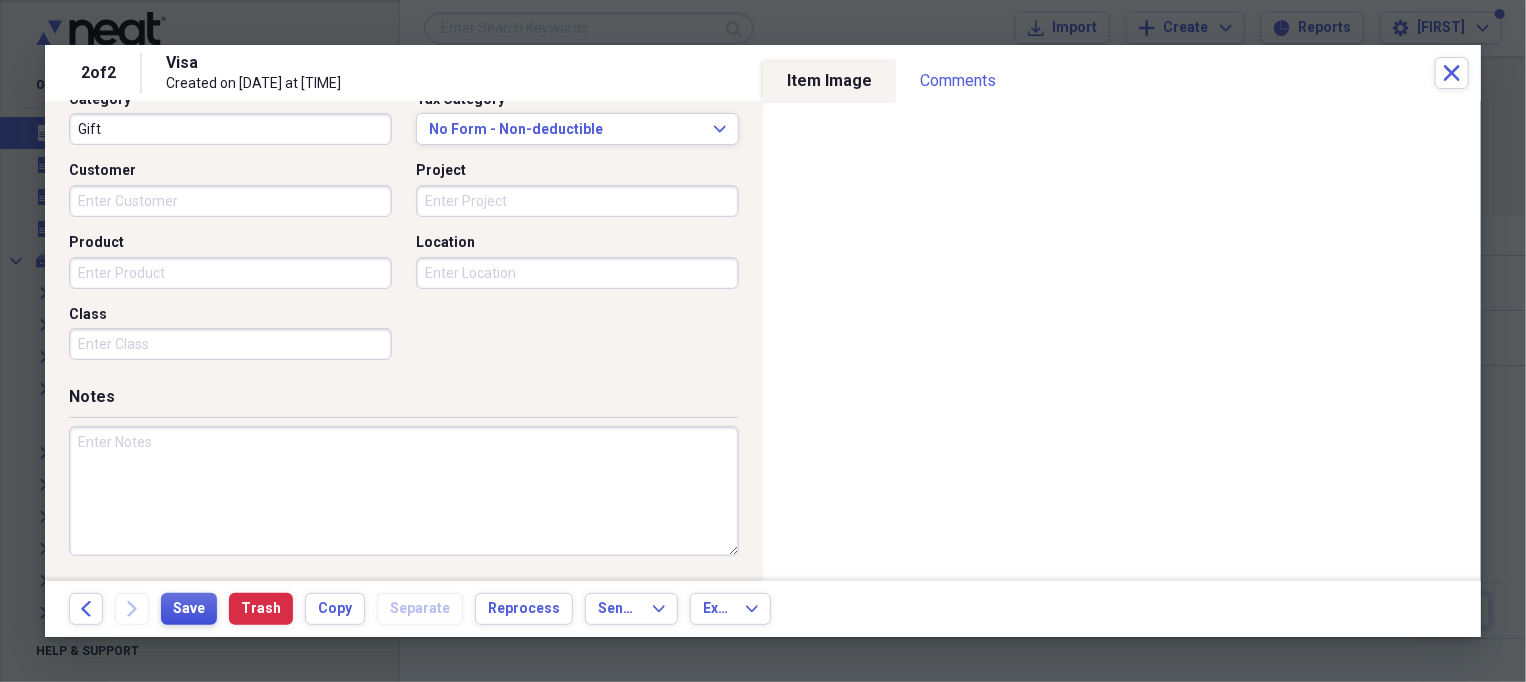 type on "2.40" 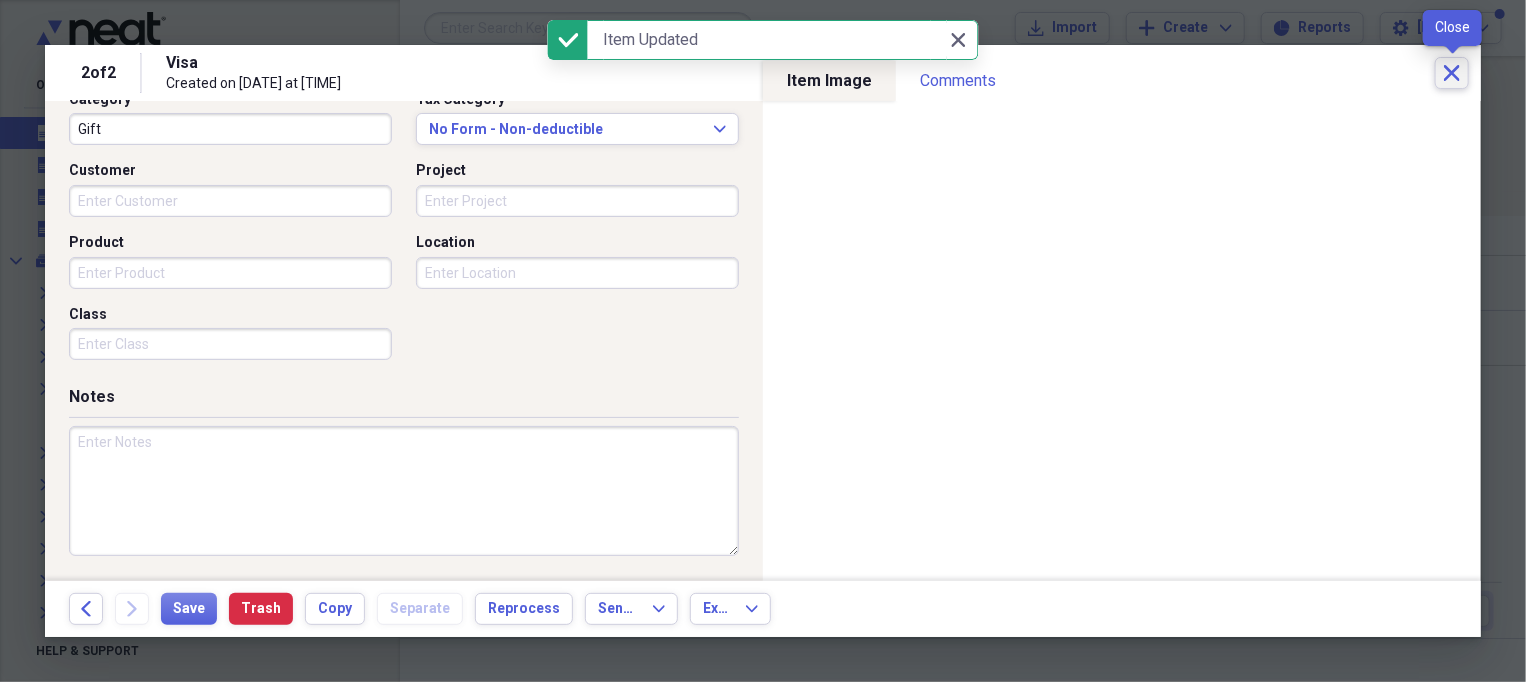 click on "Close" at bounding box center (1452, 73) 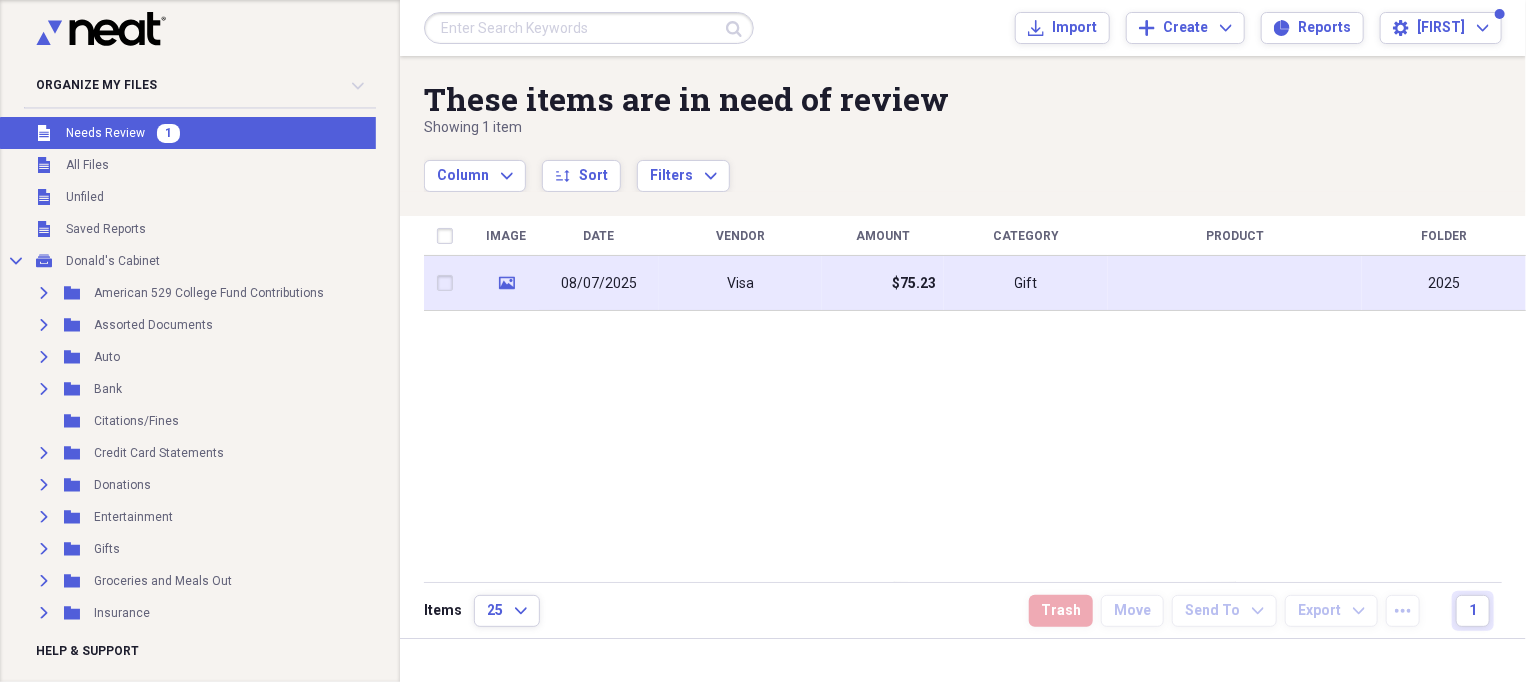 click on "$75.23" at bounding box center [914, 284] 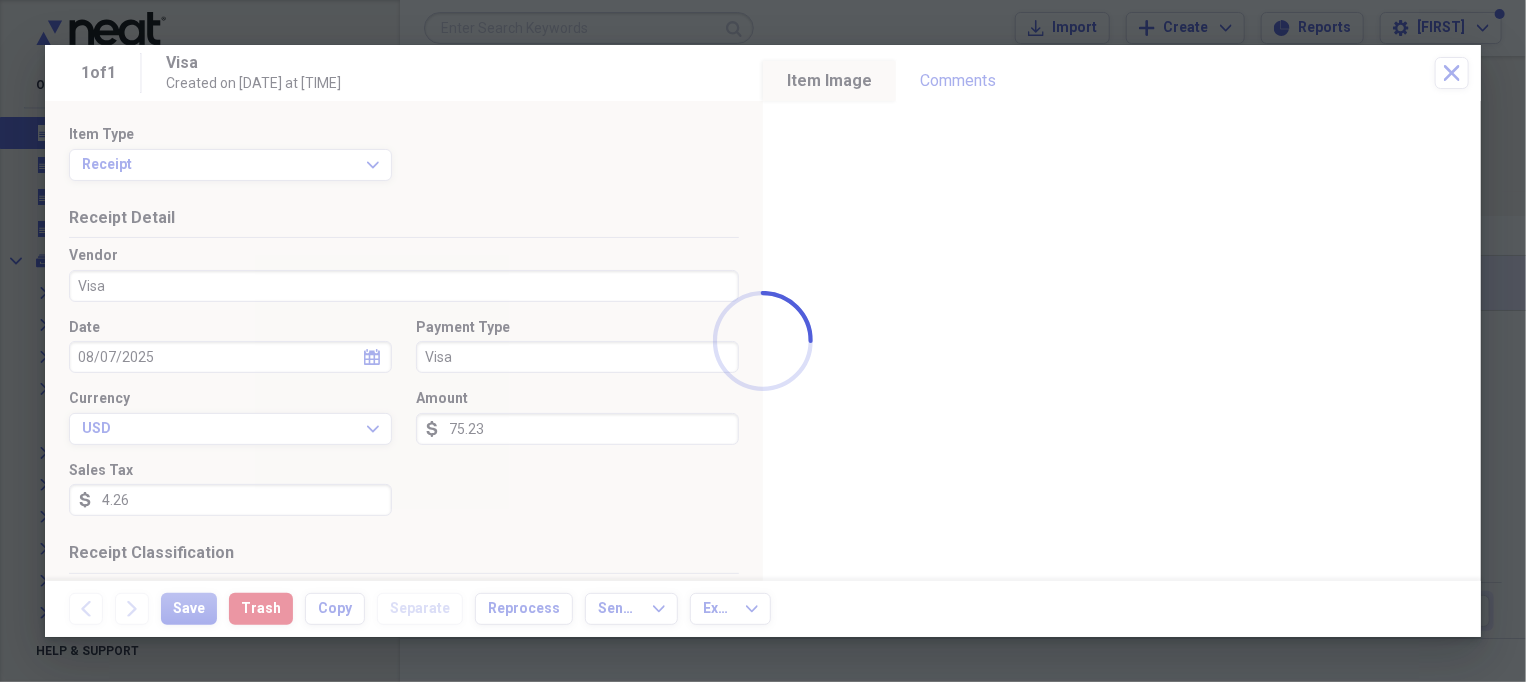 click at bounding box center (763, 341) 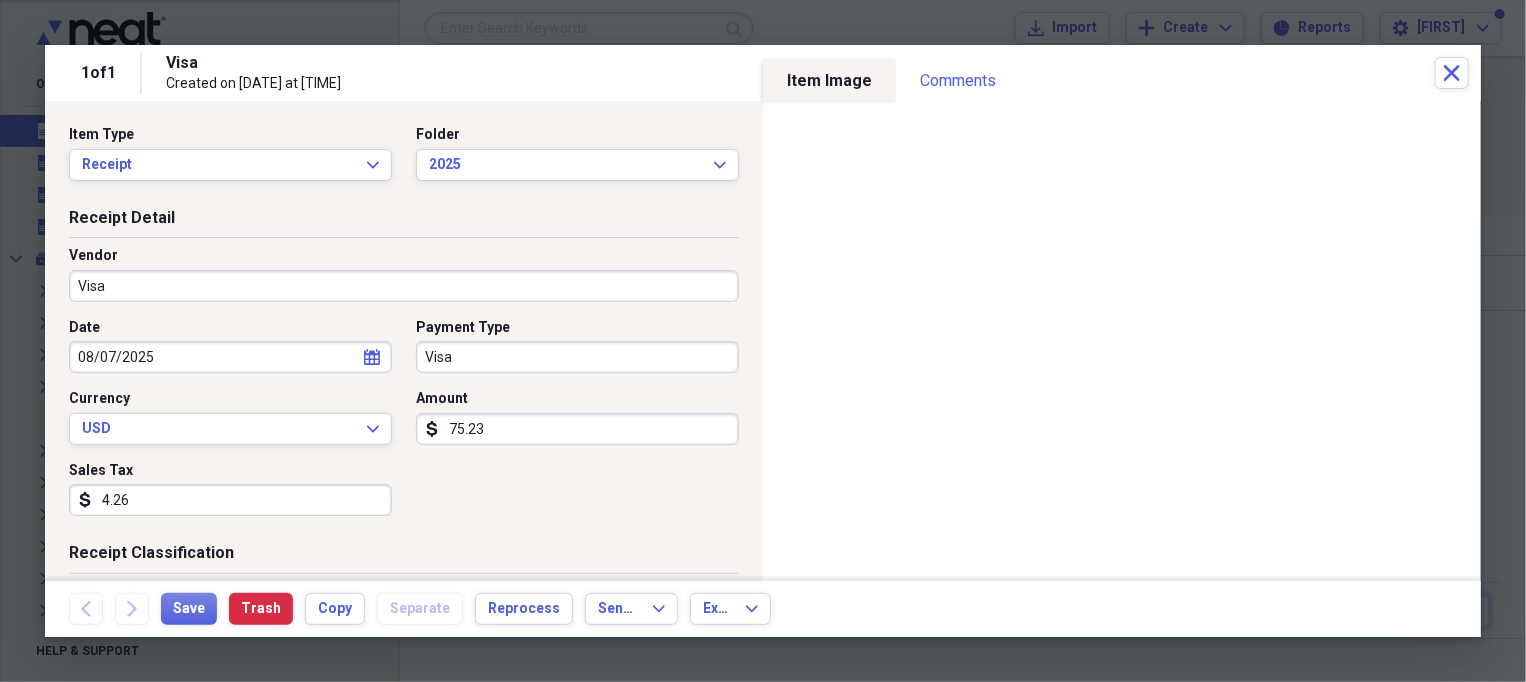 scroll, scrollTop: 250, scrollLeft: 0, axis: vertical 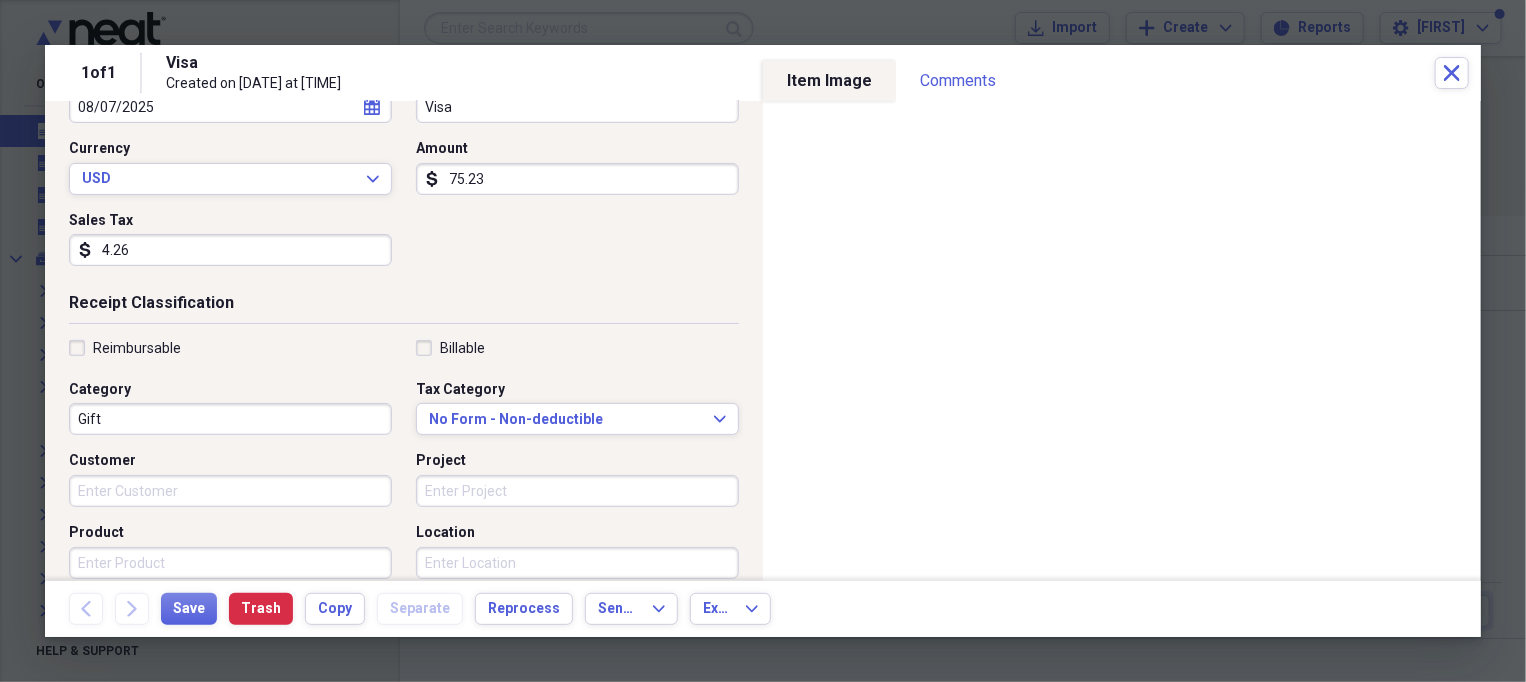 click on "Gift" at bounding box center [230, 419] 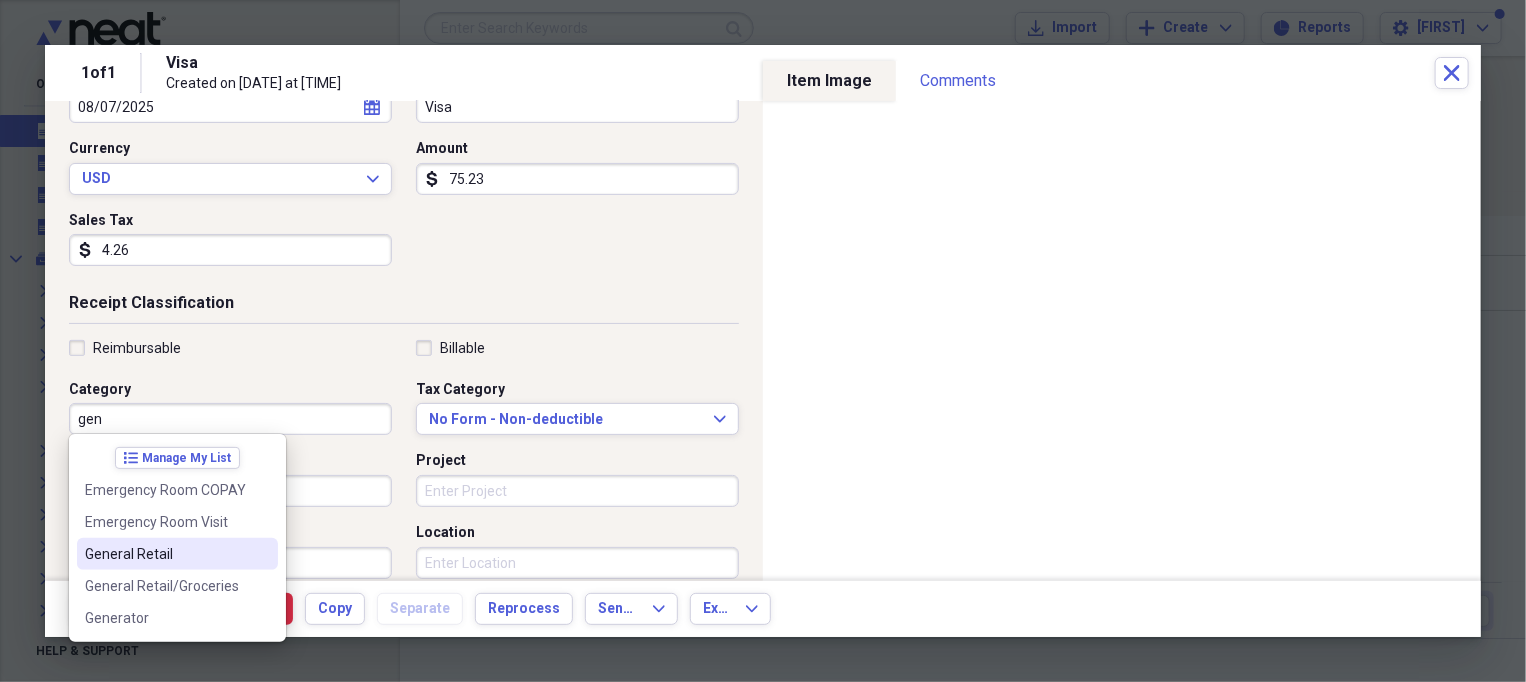 click on "General Retail" at bounding box center [165, 554] 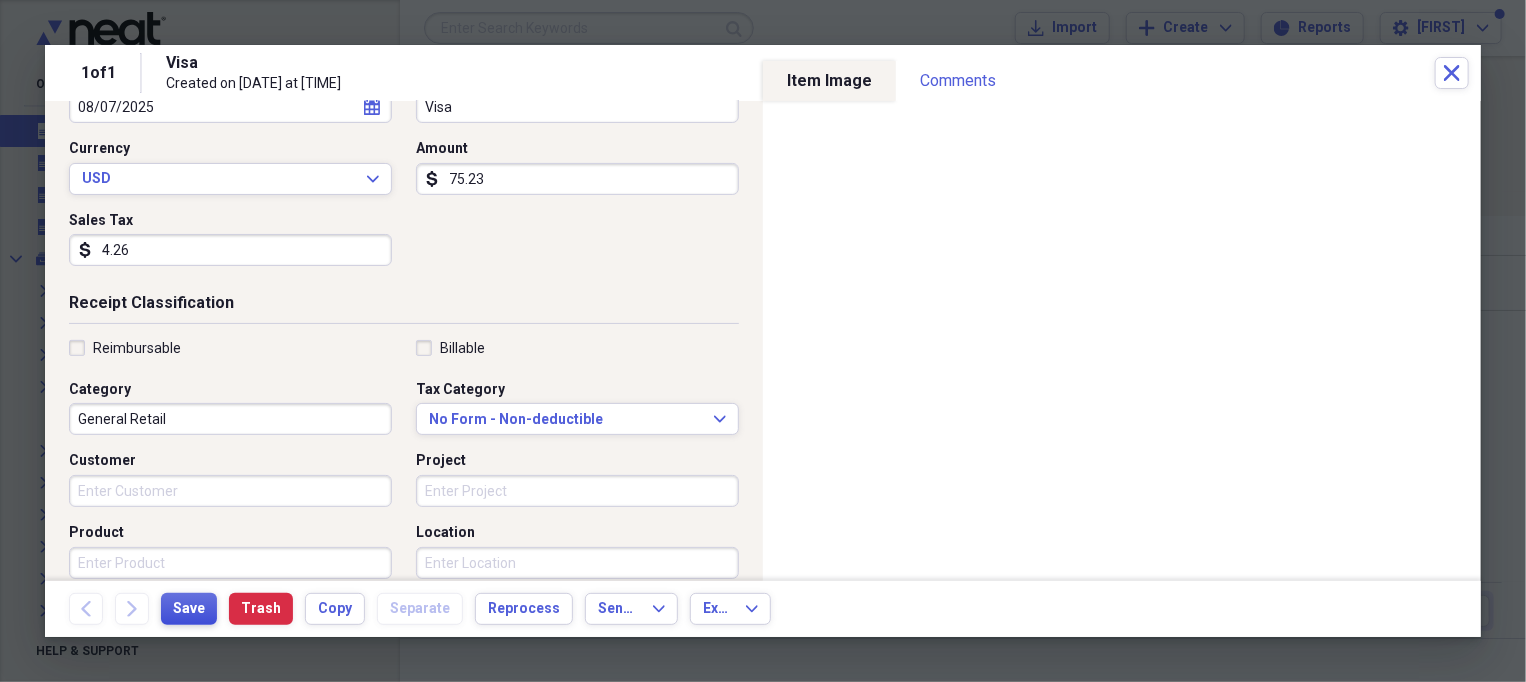 click on "Save" at bounding box center (189, 609) 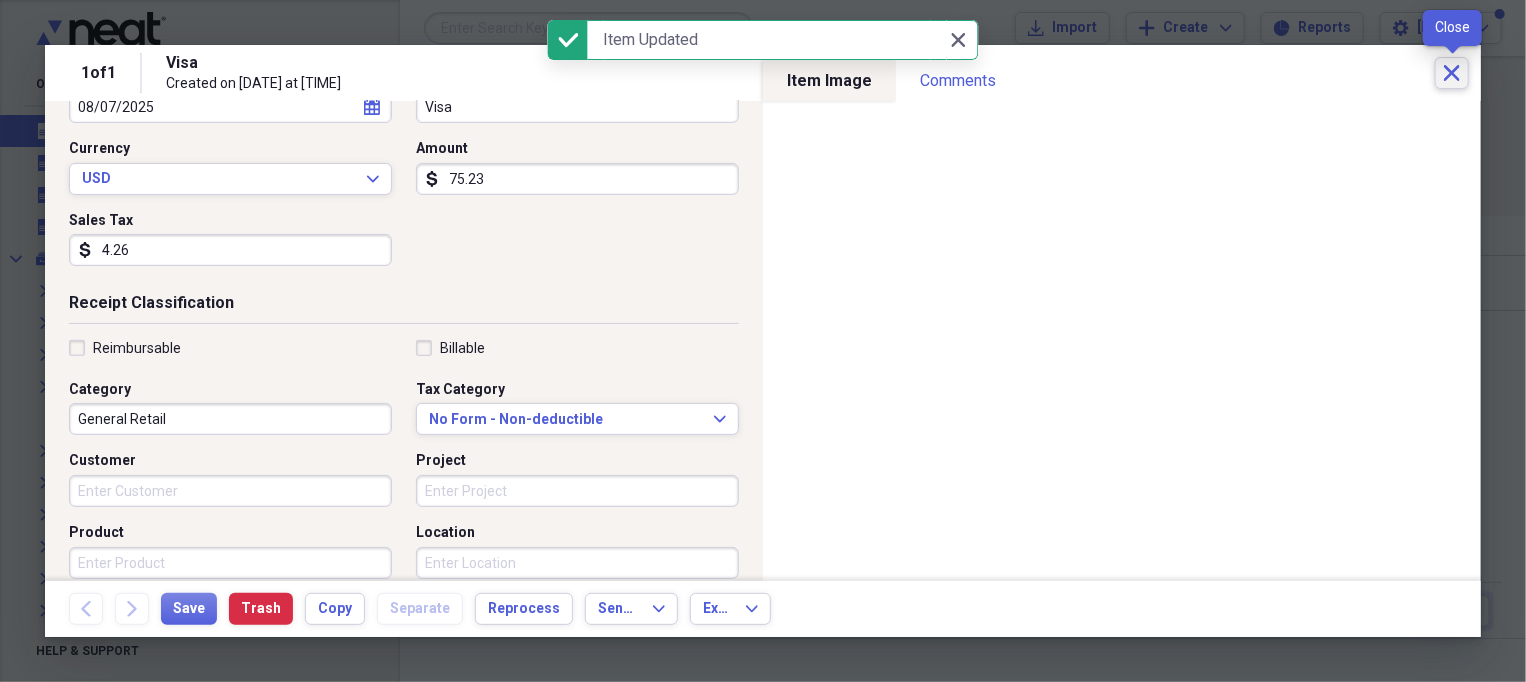 click on "Close" 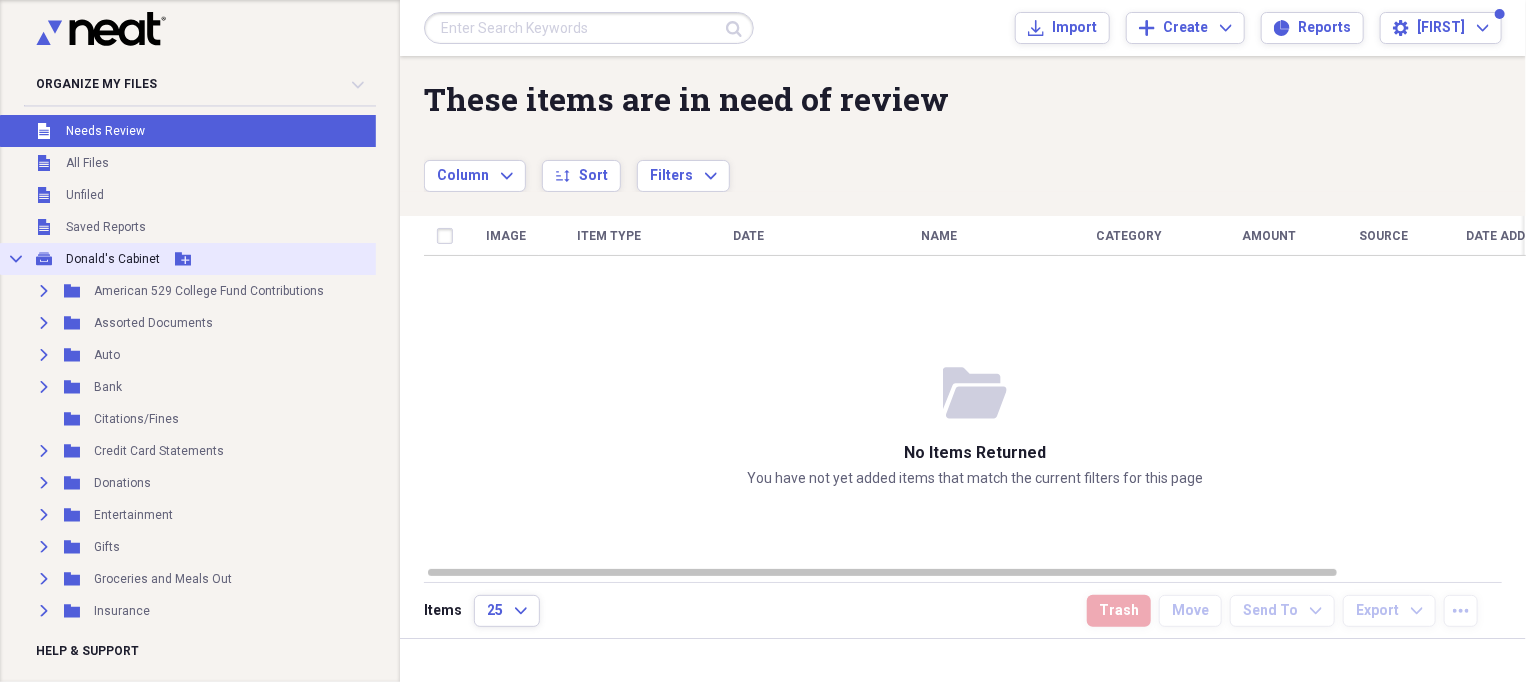 click 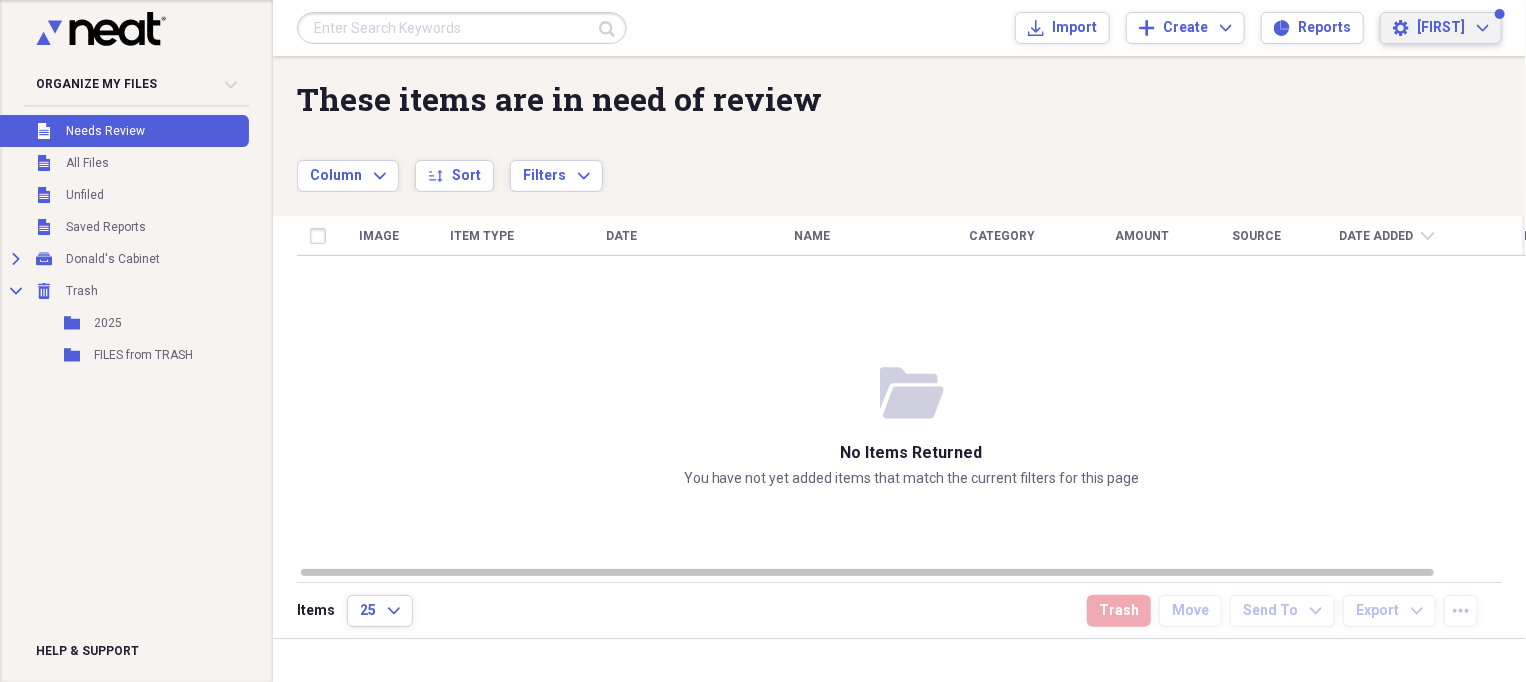 click on "[FIRST]" at bounding box center (1441, 28) 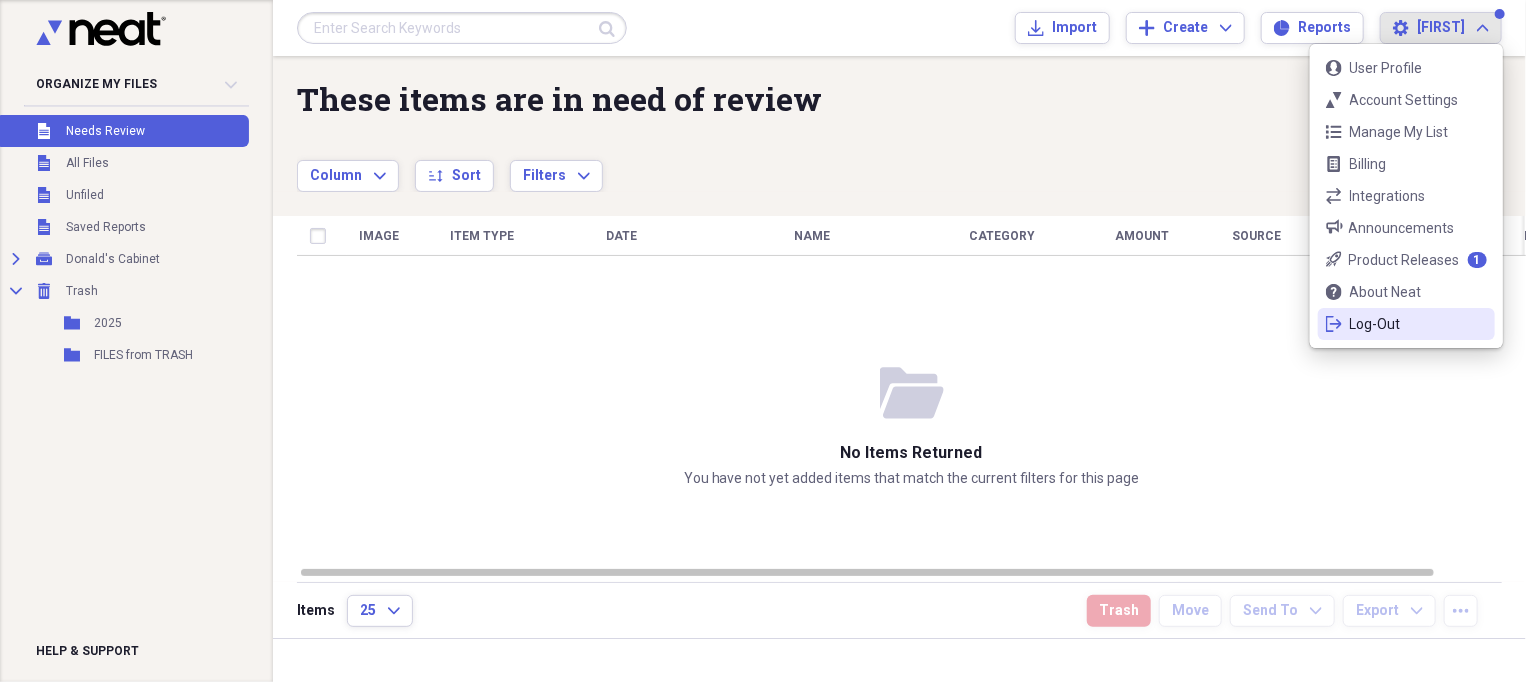 click on "Log-Out" at bounding box center [1406, 324] 